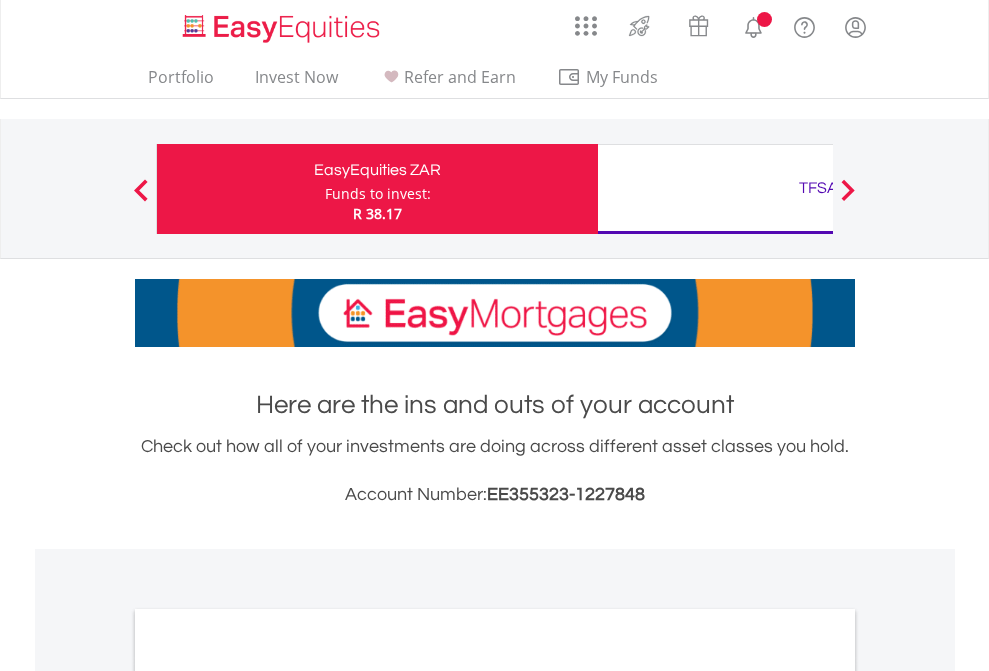 scroll, scrollTop: 0, scrollLeft: 0, axis: both 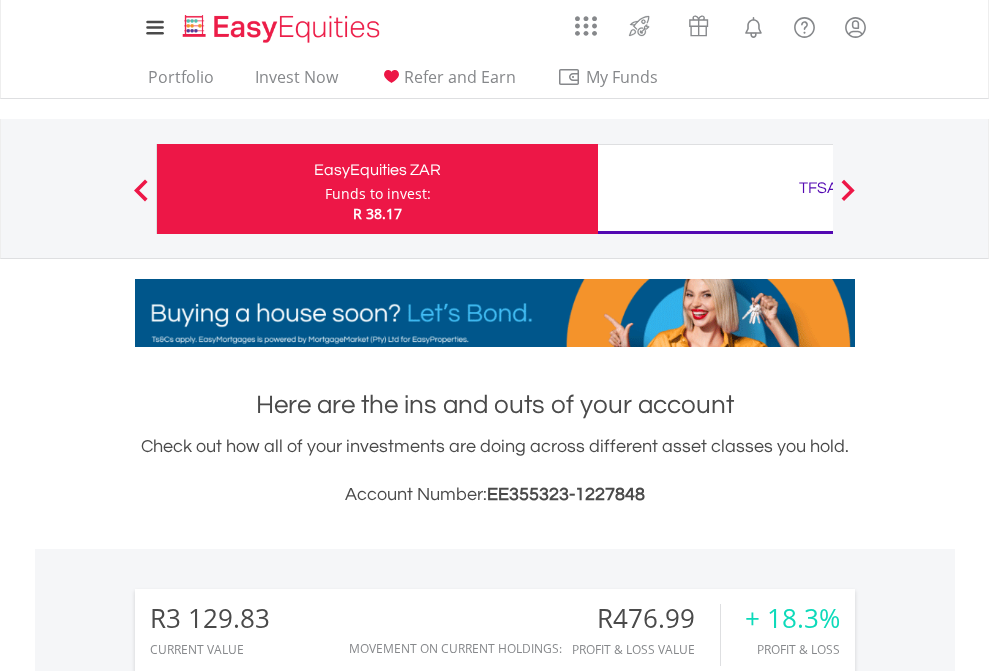 click on "Funds to invest:" at bounding box center [378, 194] 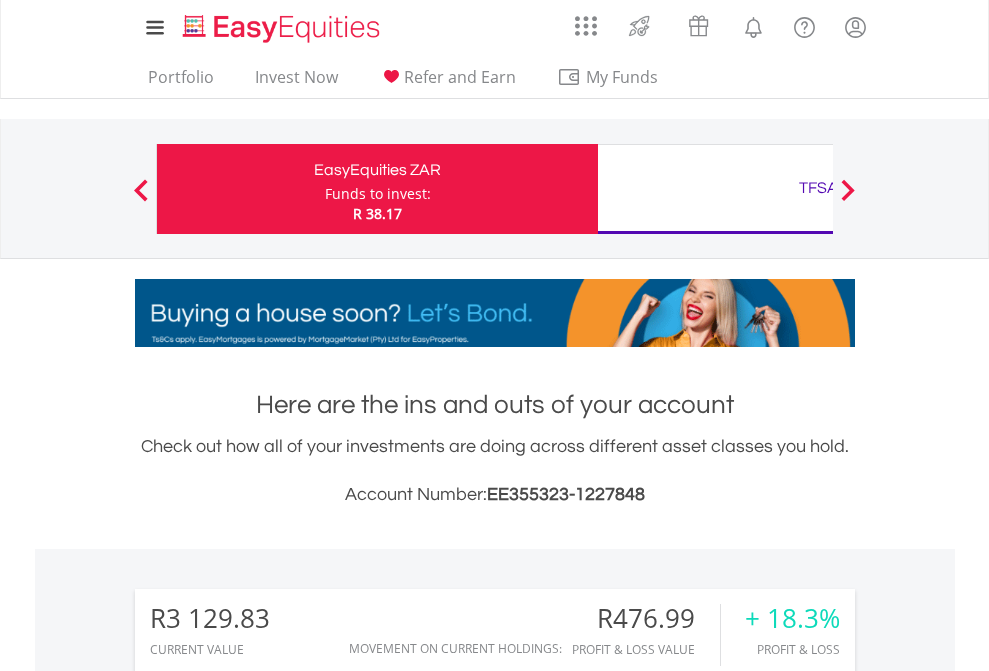 scroll, scrollTop: 999808, scrollLeft: 999687, axis: both 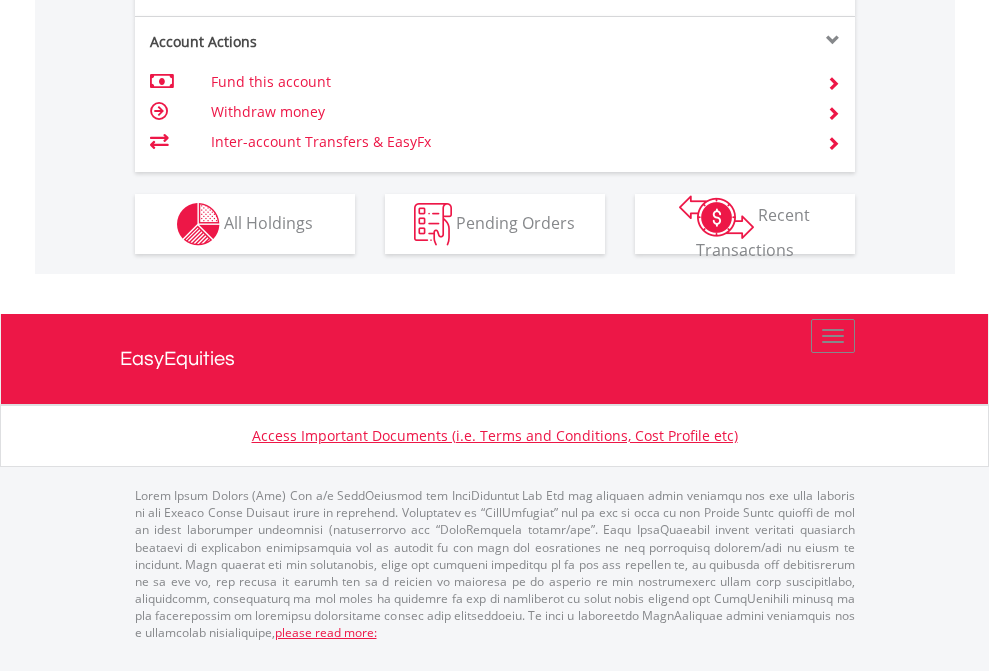 click on "Investment types" at bounding box center [706, -337] 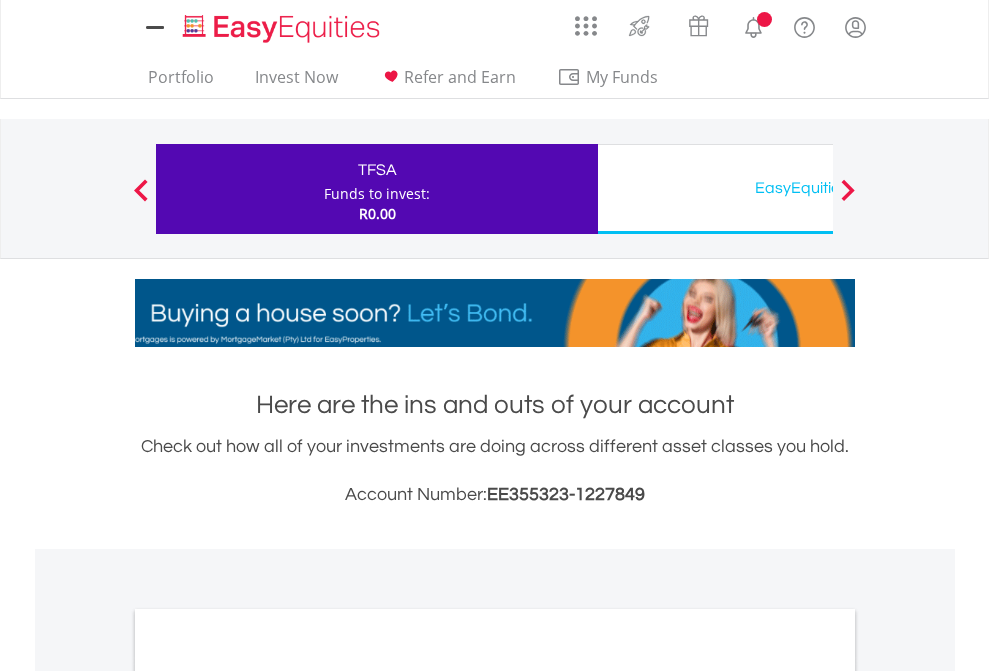 scroll, scrollTop: 0, scrollLeft: 0, axis: both 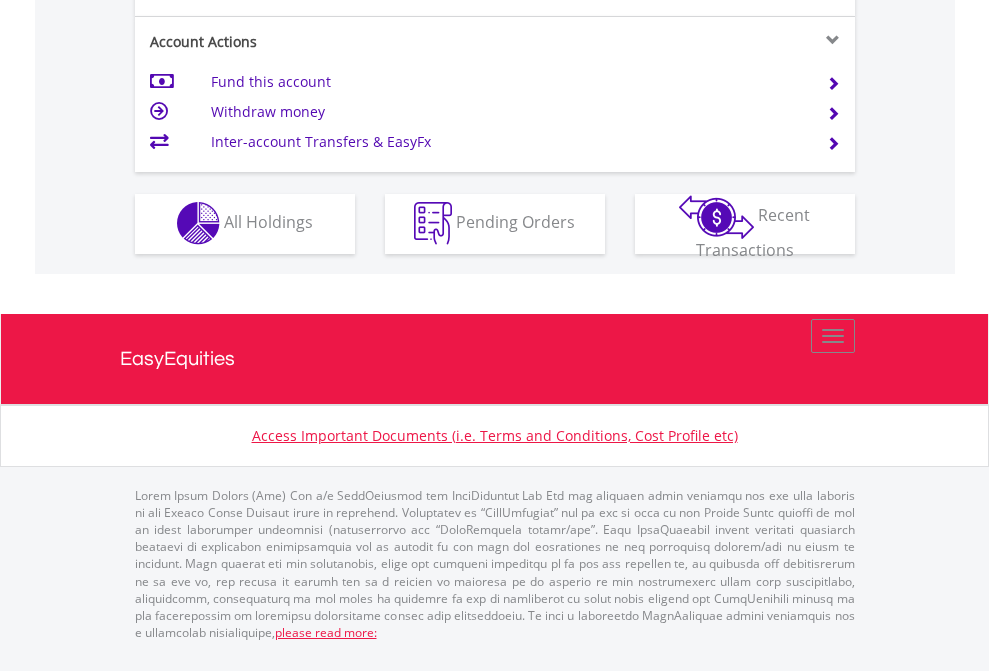 click on "Investment types" at bounding box center [706, -353] 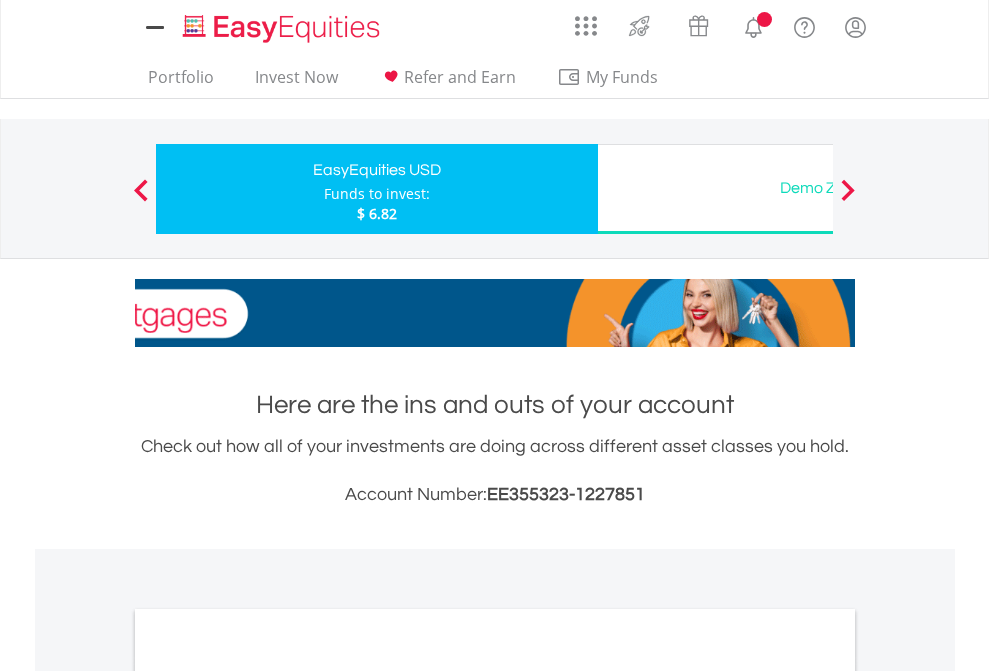 scroll, scrollTop: 0, scrollLeft: 0, axis: both 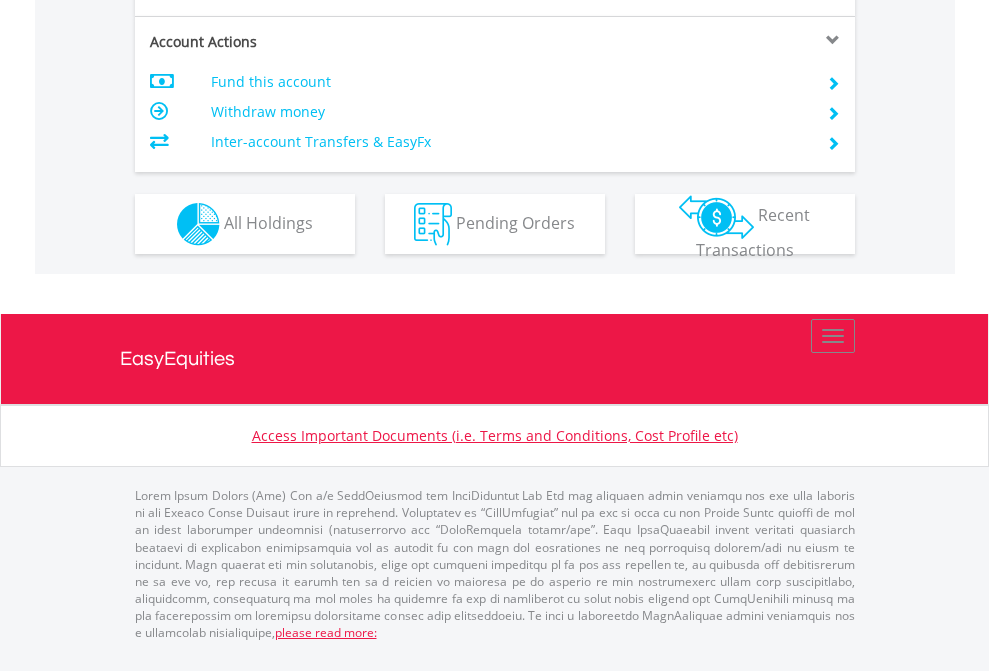 click on "Investment types" at bounding box center (706, -337) 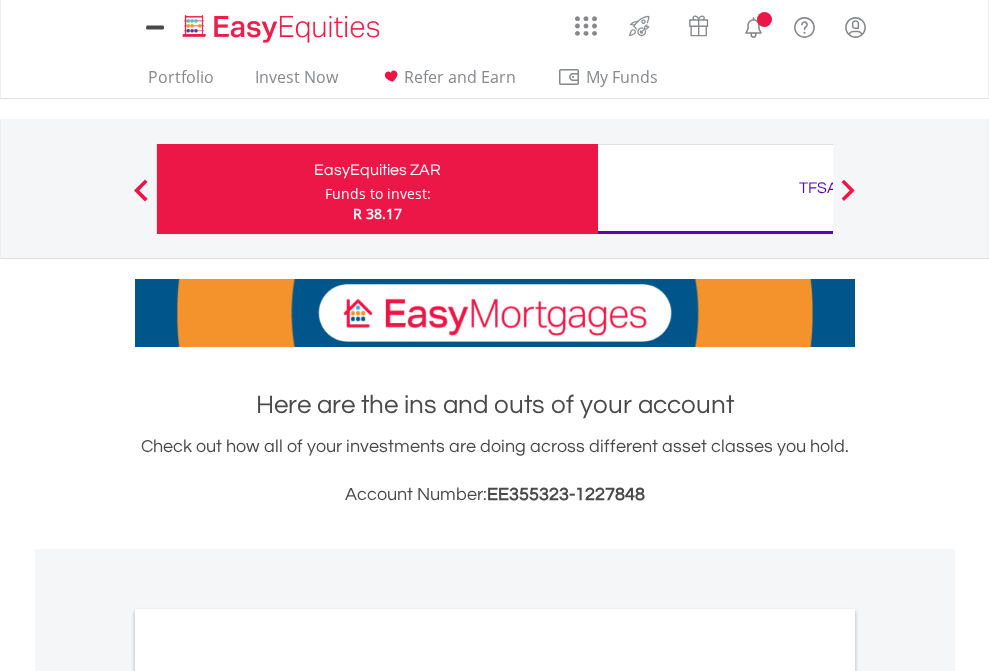 scroll, scrollTop: 0, scrollLeft: 0, axis: both 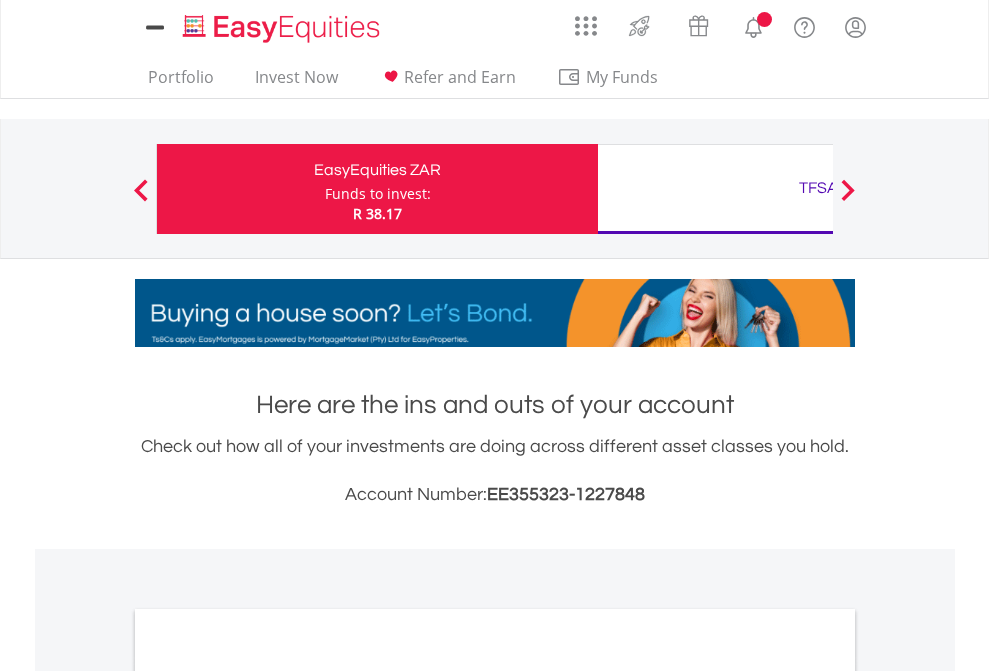 click on "All Holdings" at bounding box center [268, 1096] 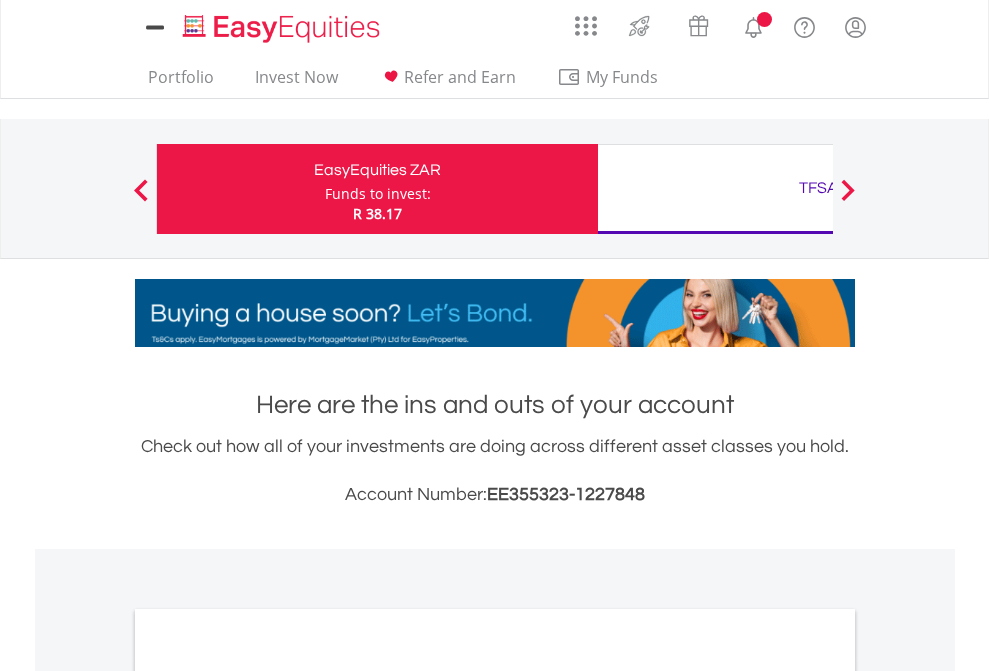 scroll, scrollTop: 1202, scrollLeft: 0, axis: vertical 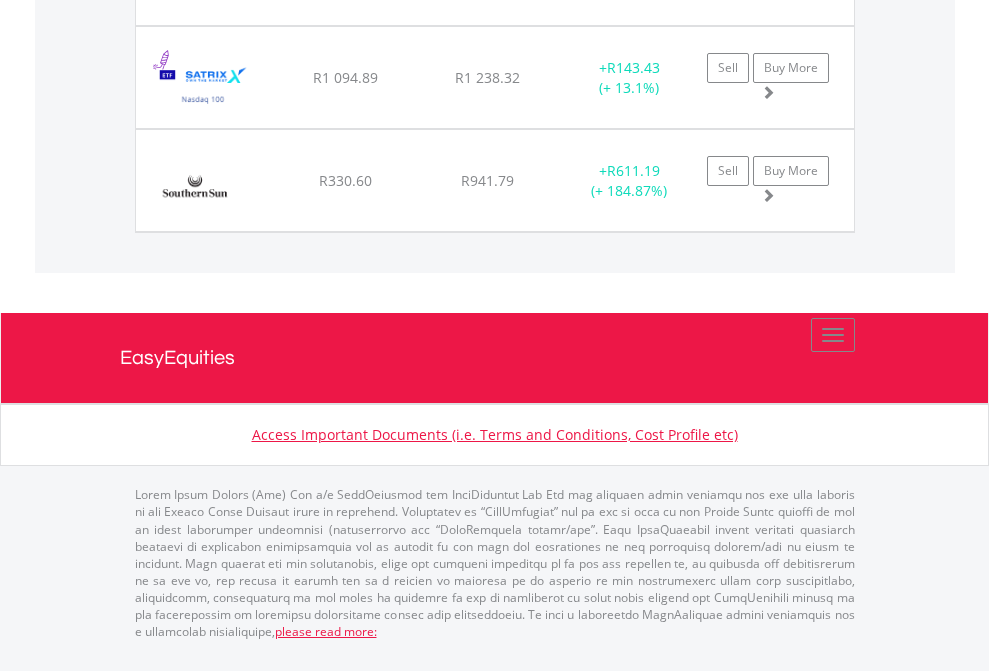 click on "TFSA" at bounding box center [818, -1974] 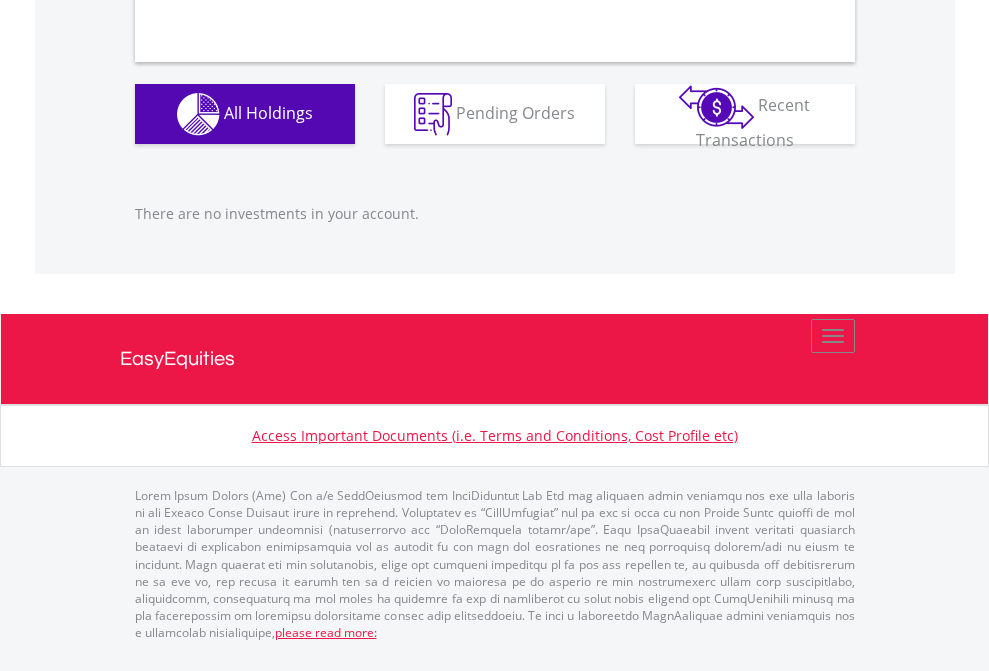scroll, scrollTop: 1980, scrollLeft: 0, axis: vertical 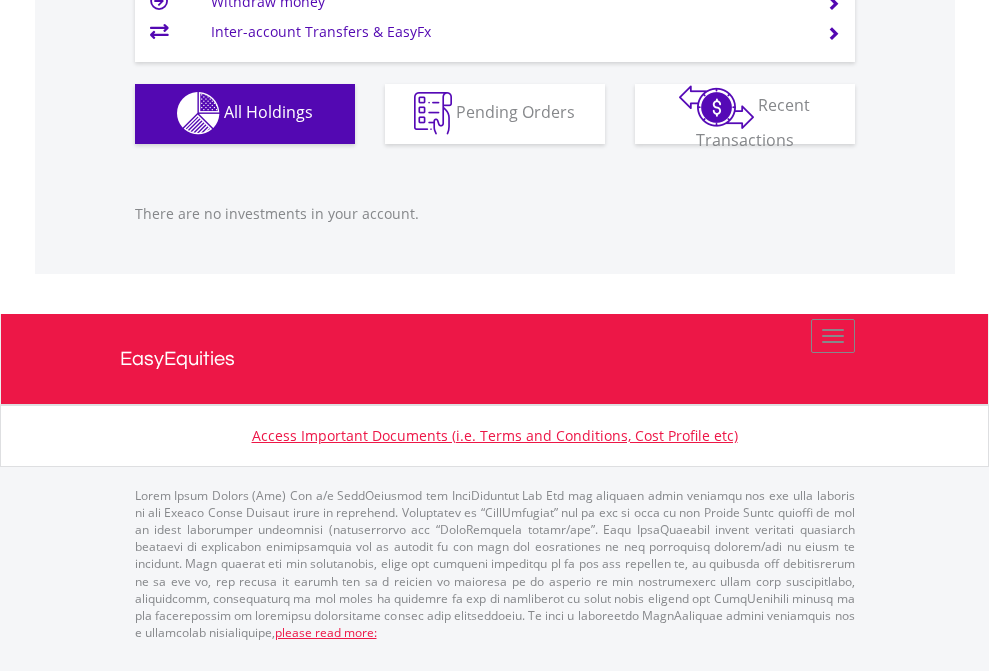 click on "EasyEquities USD" at bounding box center [818, -1142] 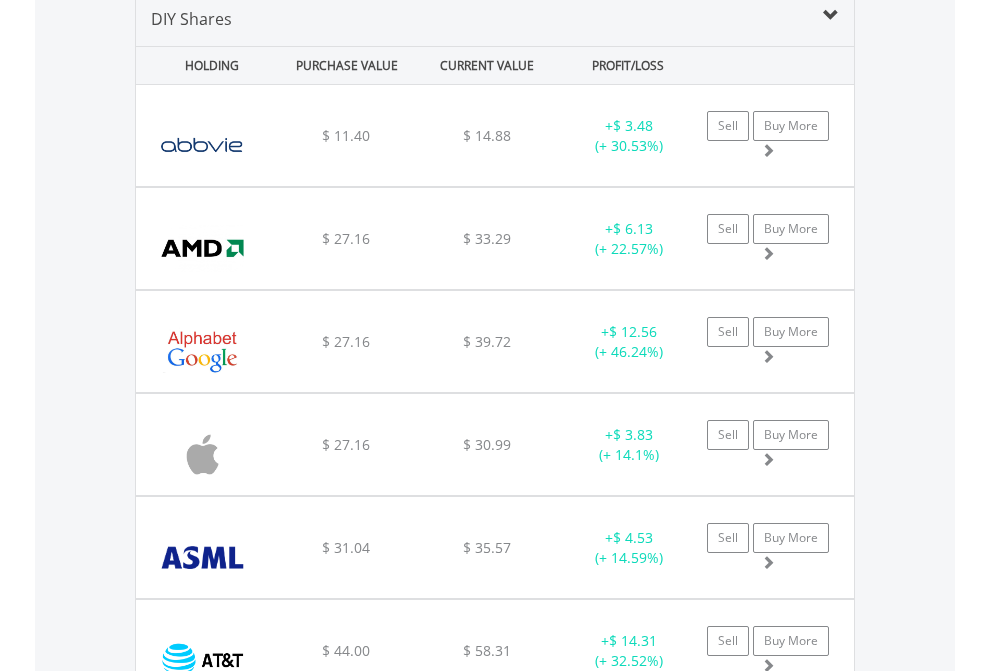 scroll, scrollTop: 1933, scrollLeft: 0, axis: vertical 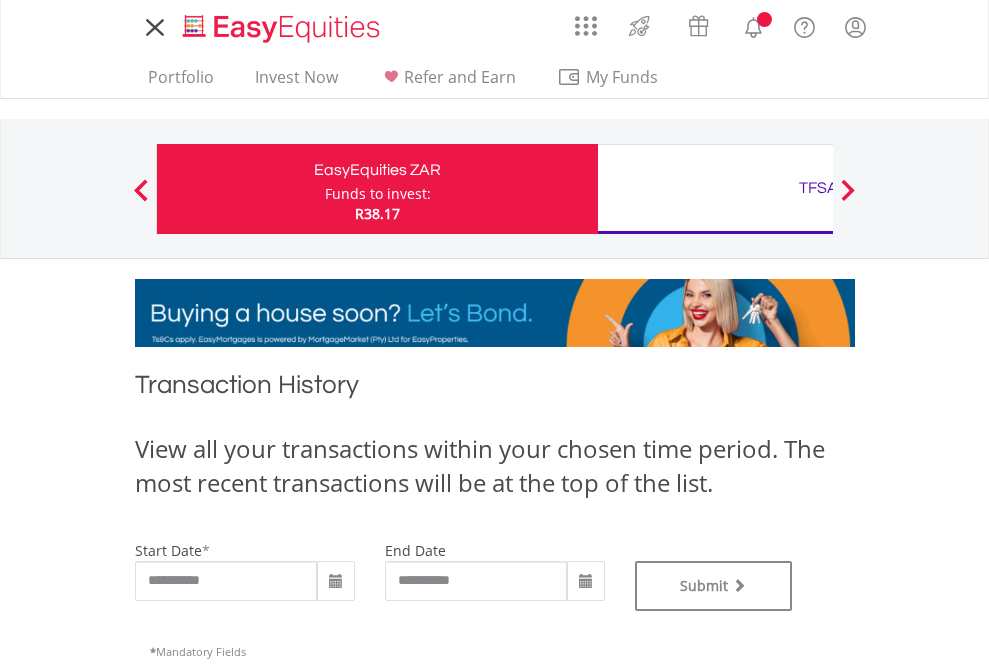 type on "**********" 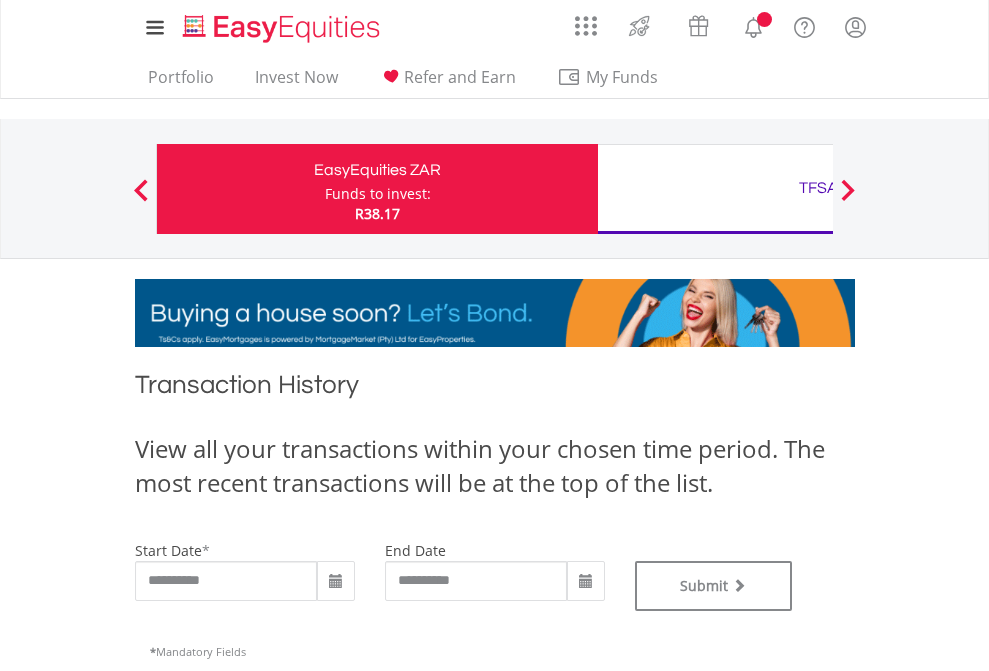 type on "**********" 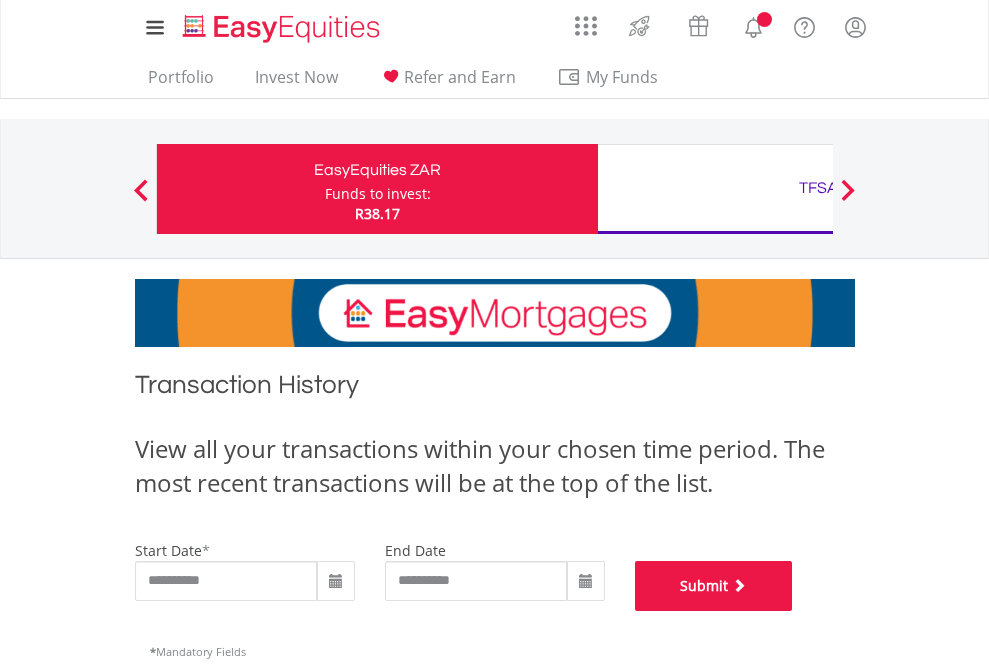 click on "Submit" at bounding box center (714, 586) 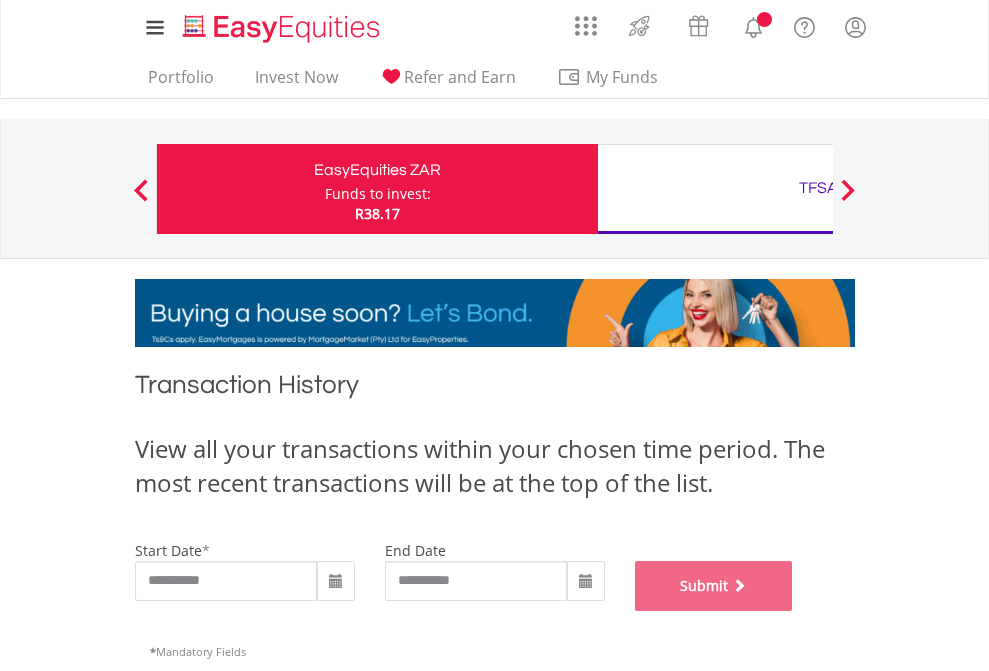 scroll, scrollTop: 811, scrollLeft: 0, axis: vertical 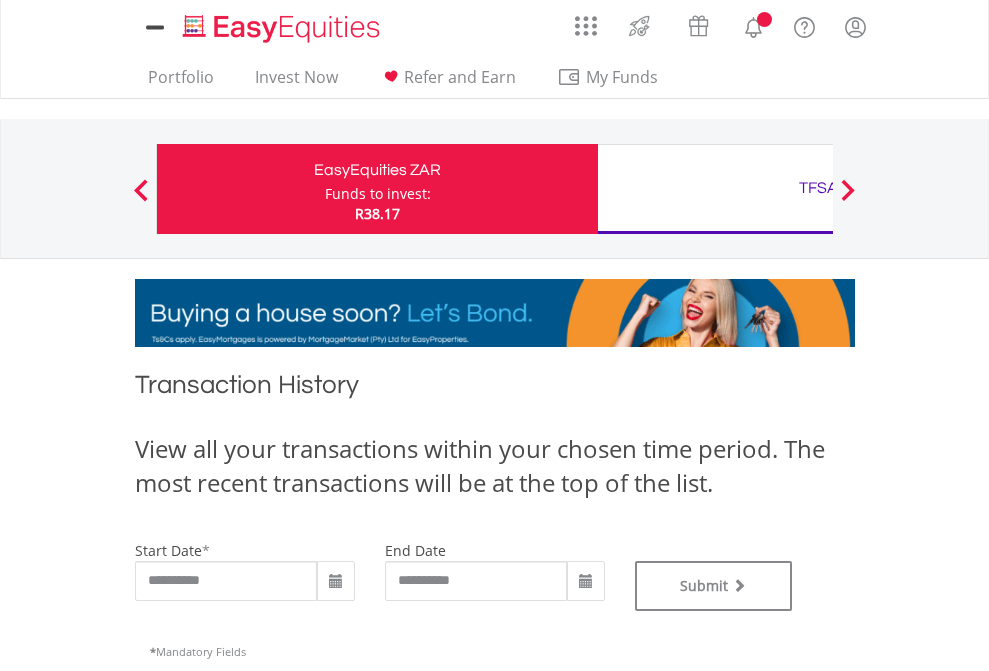 click on "TFSA" at bounding box center (818, 188) 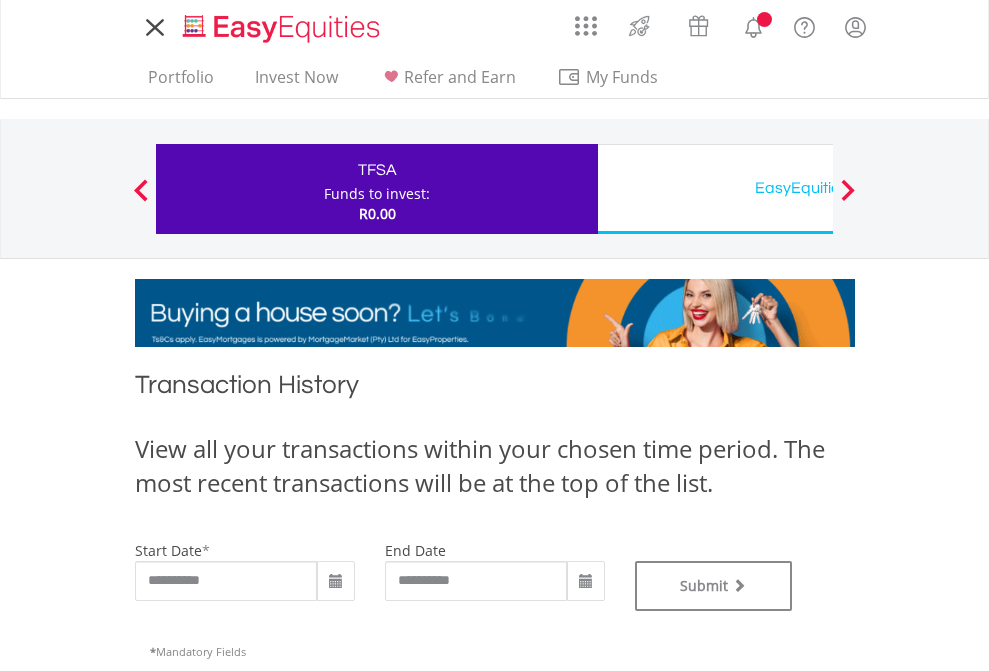 scroll, scrollTop: 0, scrollLeft: 0, axis: both 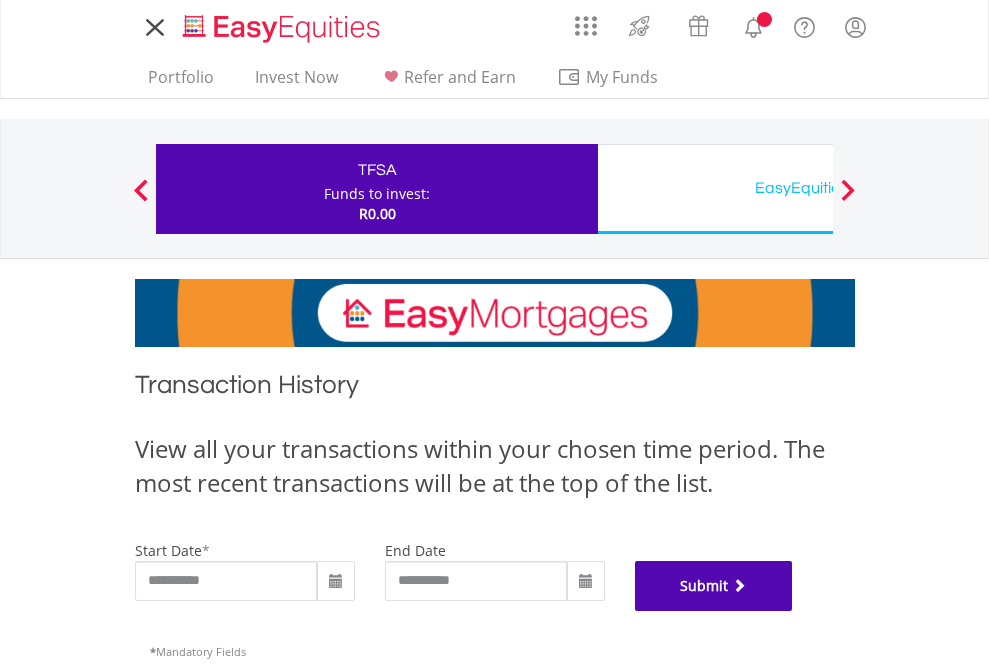 click on "Submit" at bounding box center (714, 586) 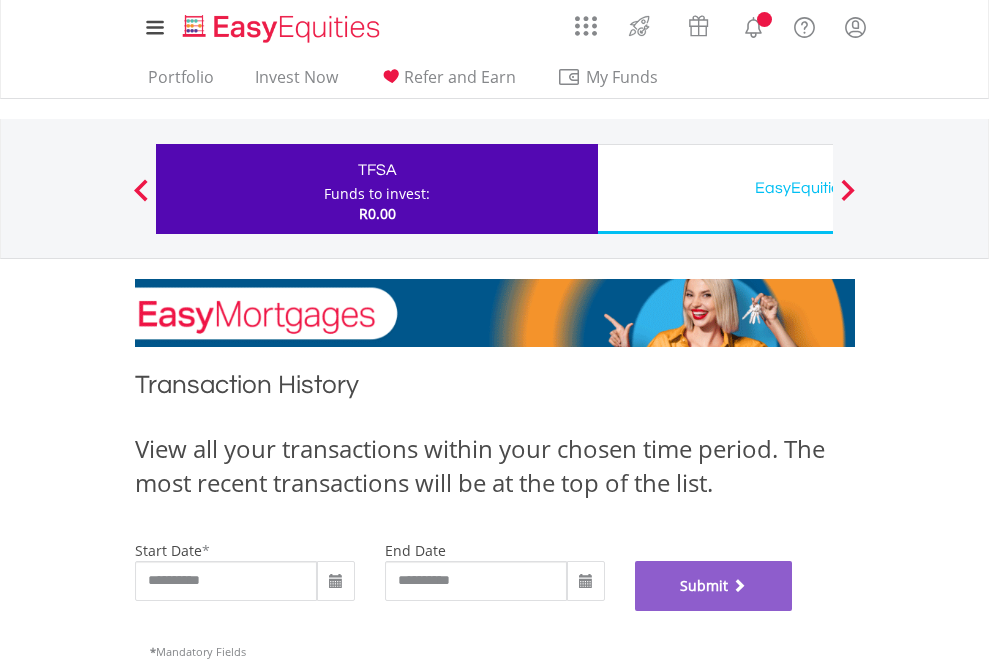 scroll, scrollTop: 811, scrollLeft: 0, axis: vertical 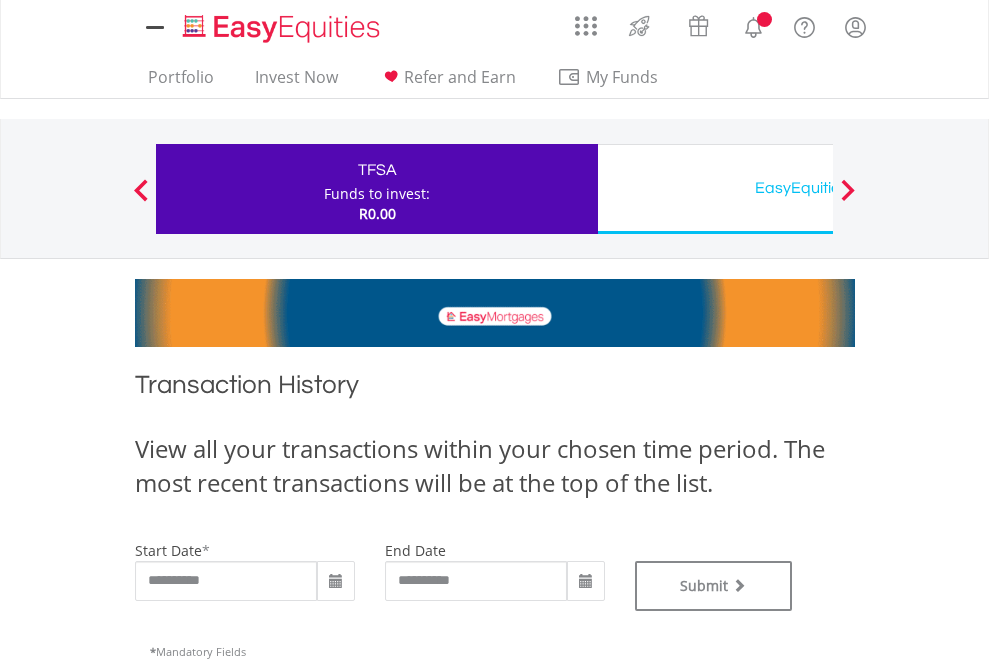 click on "EasyEquities USD" at bounding box center [818, 188] 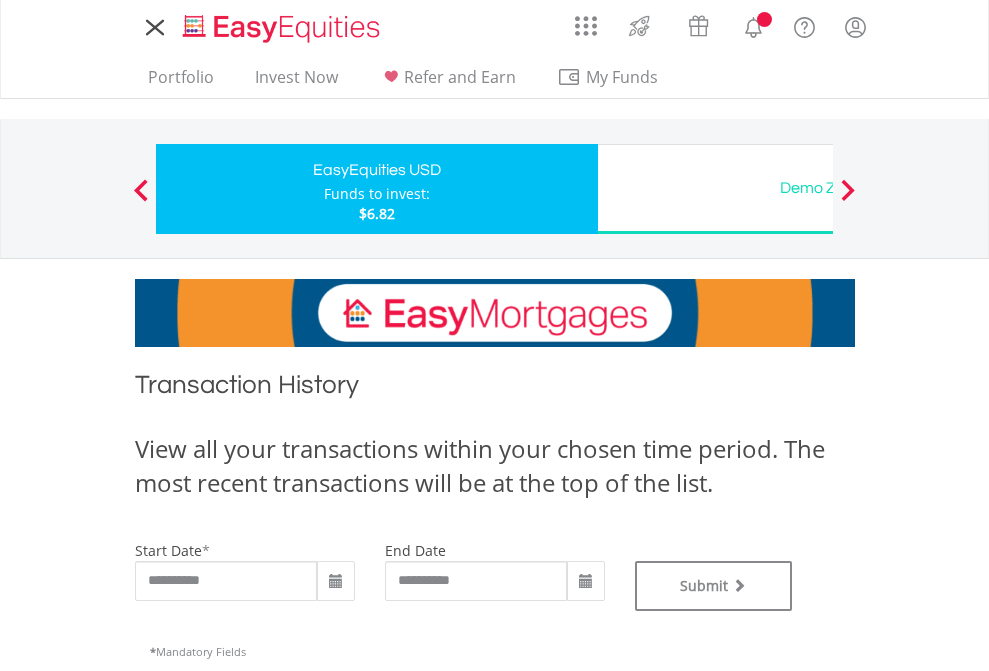 scroll, scrollTop: 0, scrollLeft: 0, axis: both 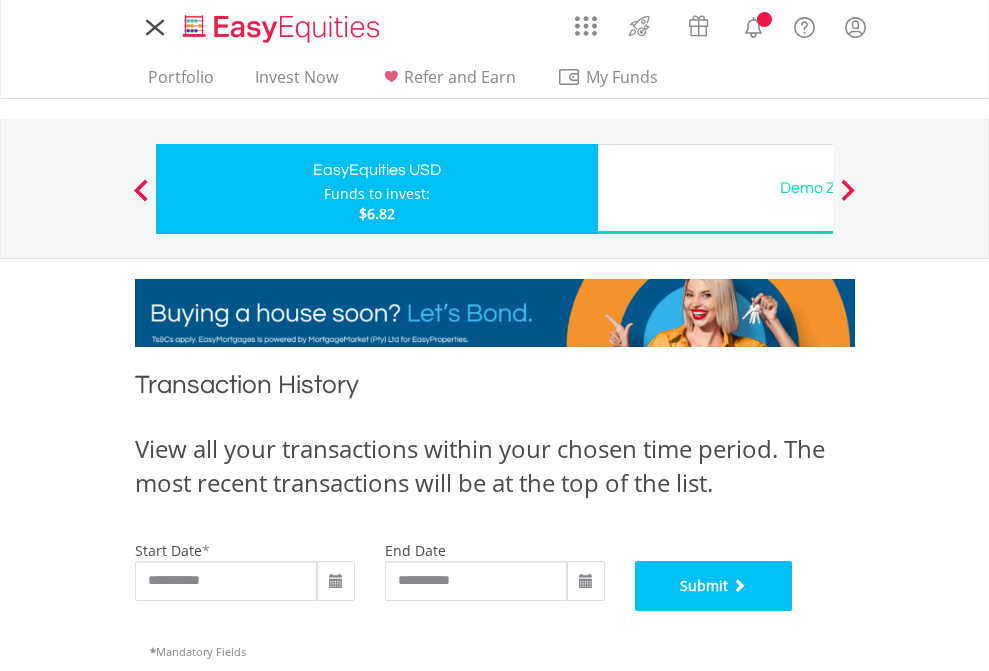 click on "Submit" at bounding box center [714, 586] 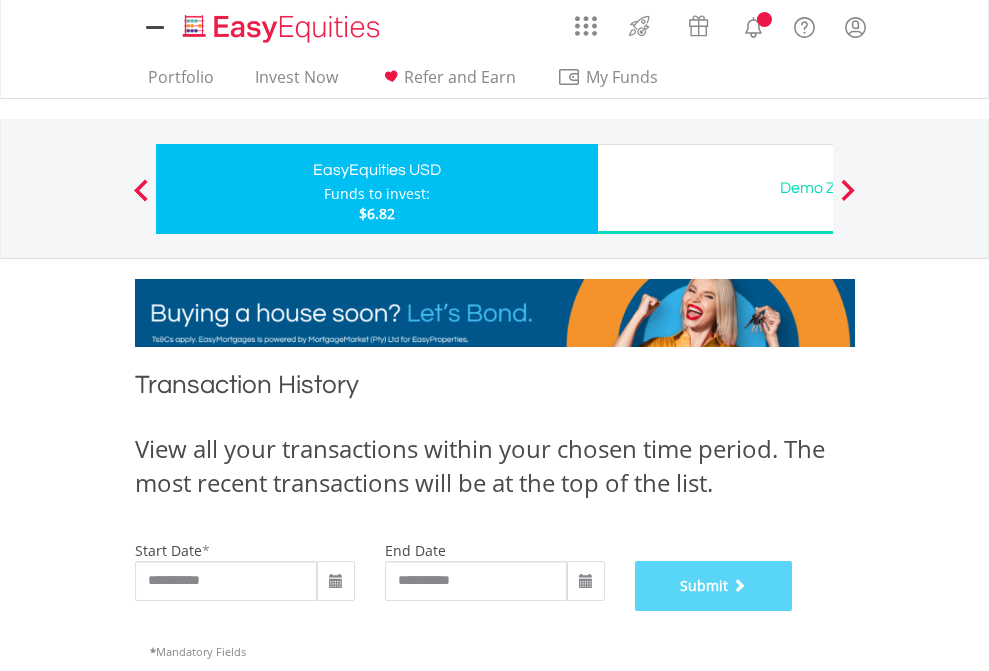 scroll, scrollTop: 811, scrollLeft: 0, axis: vertical 